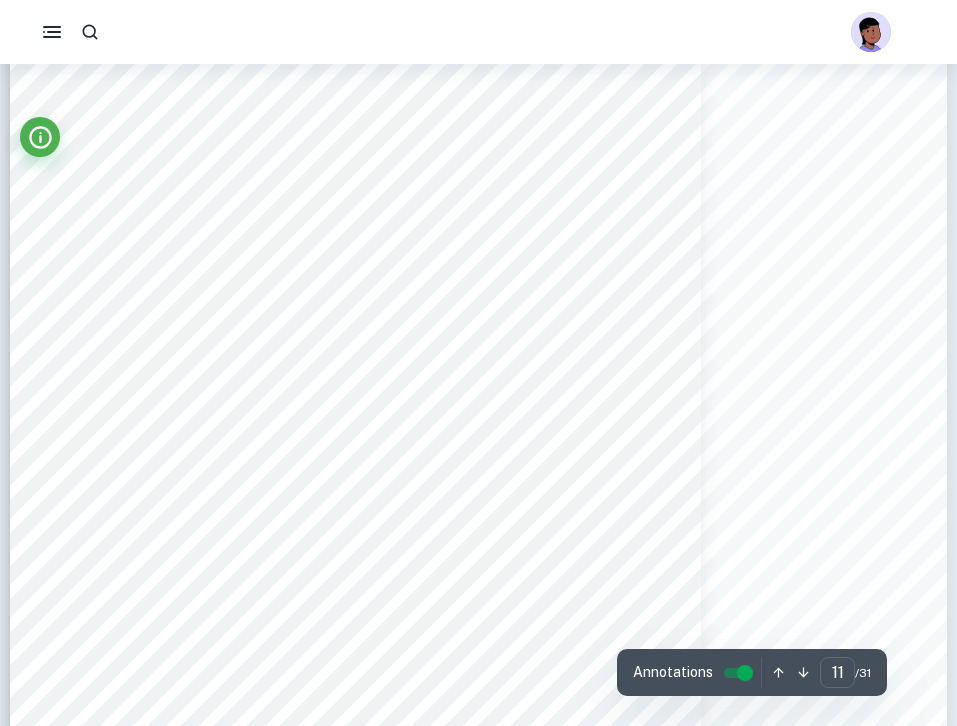 scroll, scrollTop: 13744, scrollLeft: 0, axis: vertical 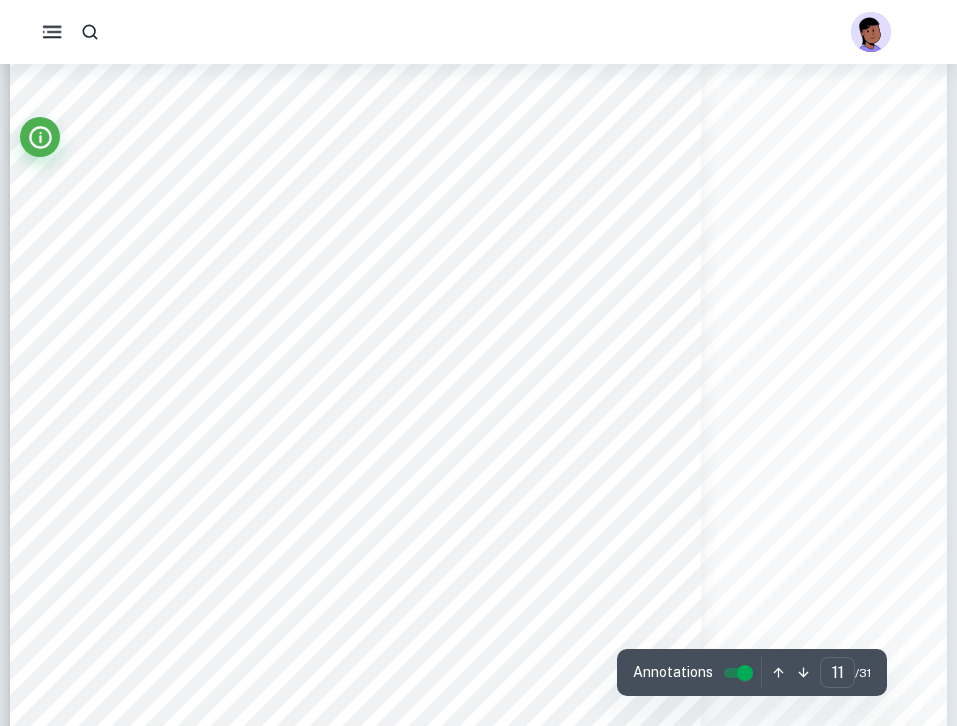 click 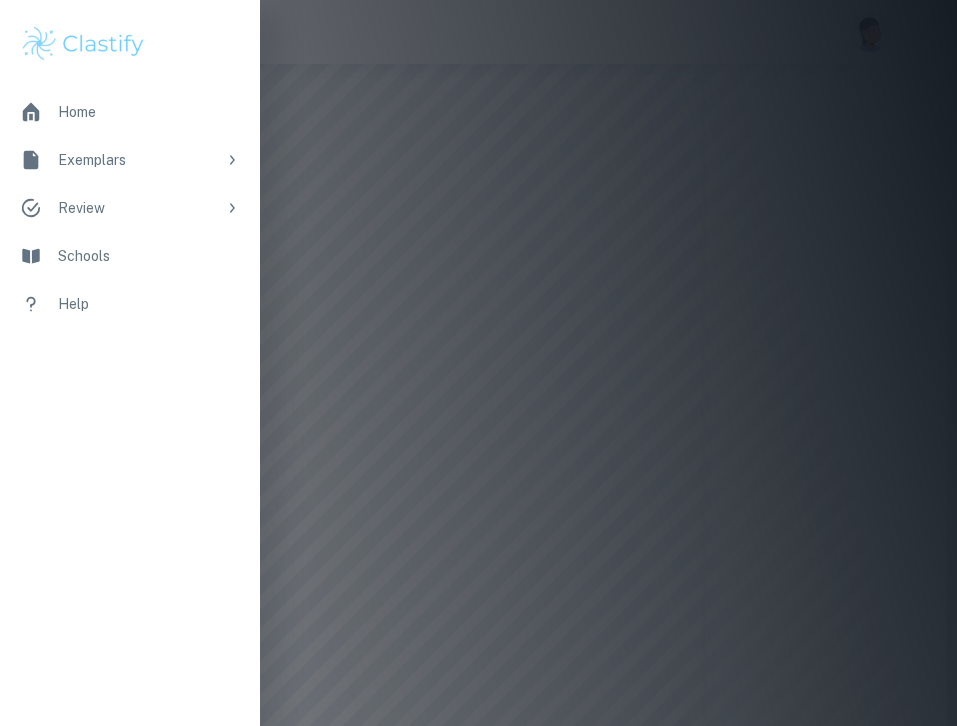 click at bounding box center [478, 363] 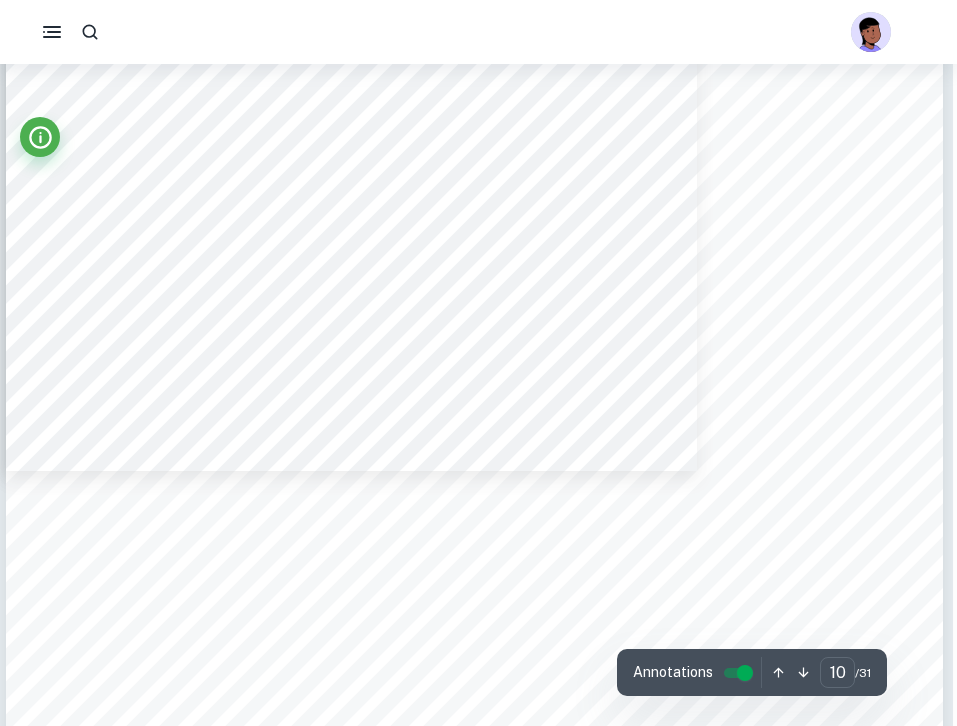 scroll, scrollTop: 12719, scrollLeft: 4, axis: both 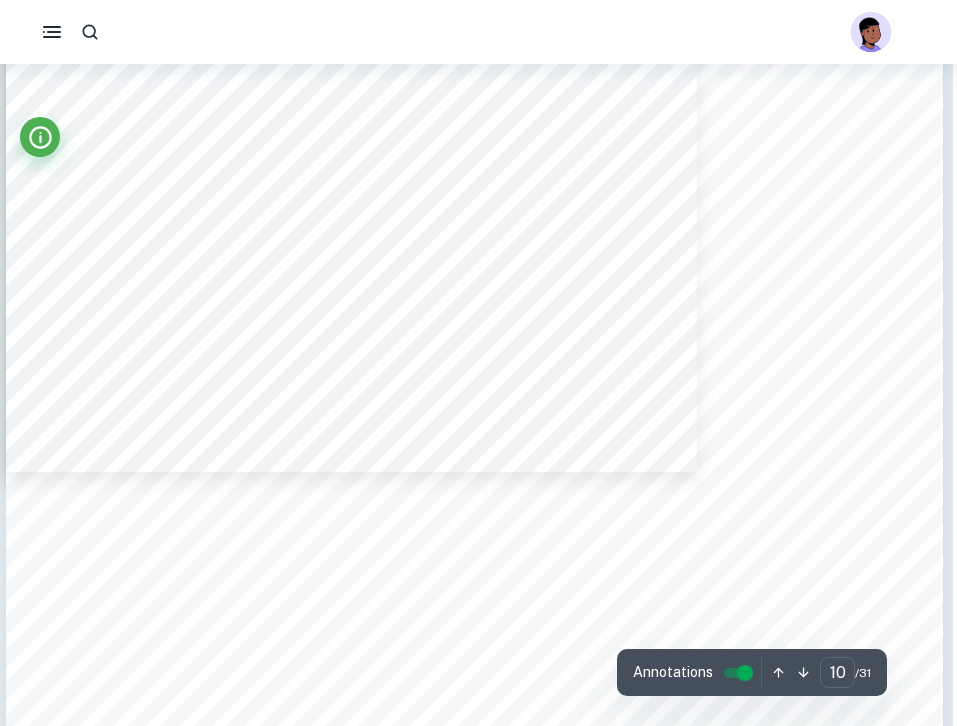 click on "9 Figure 2   suggests, that in the case of the observed sample, there is a visible deviation from Benford9s law distribution. Regarding the leading digits: 1 and 2, their frequencies tend to be higher in the observed sample, that Benford9s law states. On the other hand, regarding the leading digits of 3 to 9, the observed frequencies tend to be smaller, than what Benford9s law states. In order to better see the extent of difference between the leading digit distribution of the observed sample, and Benford9s law, I expressed the expected frequencies of leading digits, based on Benford9s law, which is detailed in the following paragraph. Expected frequencies of leading digits based on Benford9s law I wanted to see what would be the expected leading digit distribution, when taking into account the percentage distribution of the original Benford9s law and applying it to my own dataset. To do this, I took the percentage values of the Benford9s law distirbution, and calculated the, 30,1% of 432 is: ÿ = , 30,10 100" at bounding box center [474, 156] 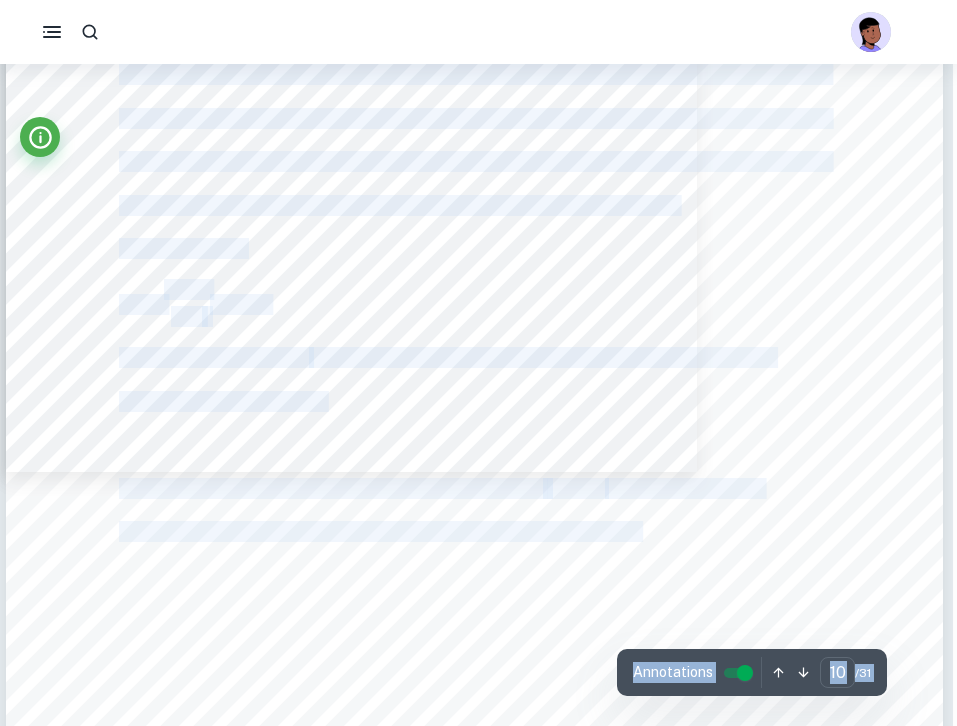 drag, startPoint x: 672, startPoint y: 543, endPoint x: 145, endPoint y: 22, distance: 741.06006 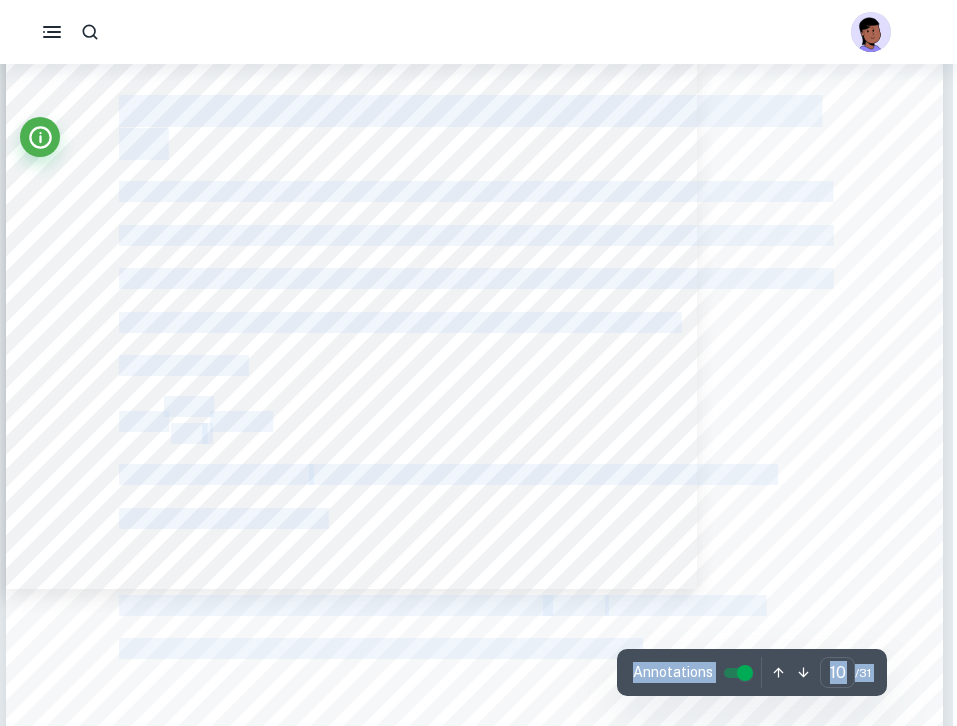 scroll, scrollTop: 12585, scrollLeft: 4, axis: both 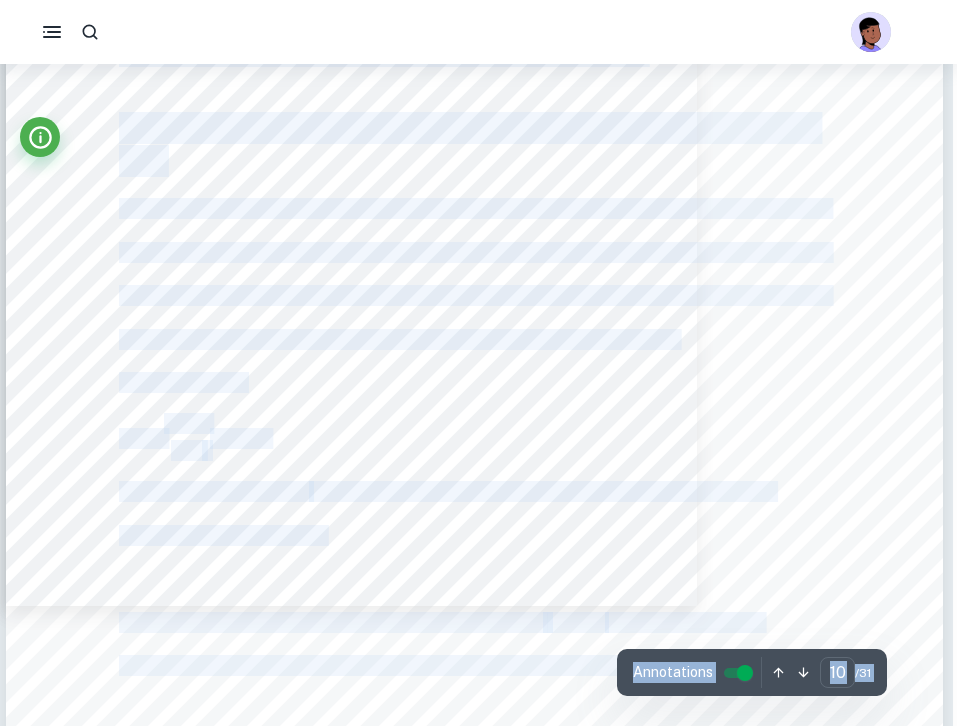 click on "I wanted to see what would be the expected leading digit distribution, when taking into account" at bounding box center [474, 209] 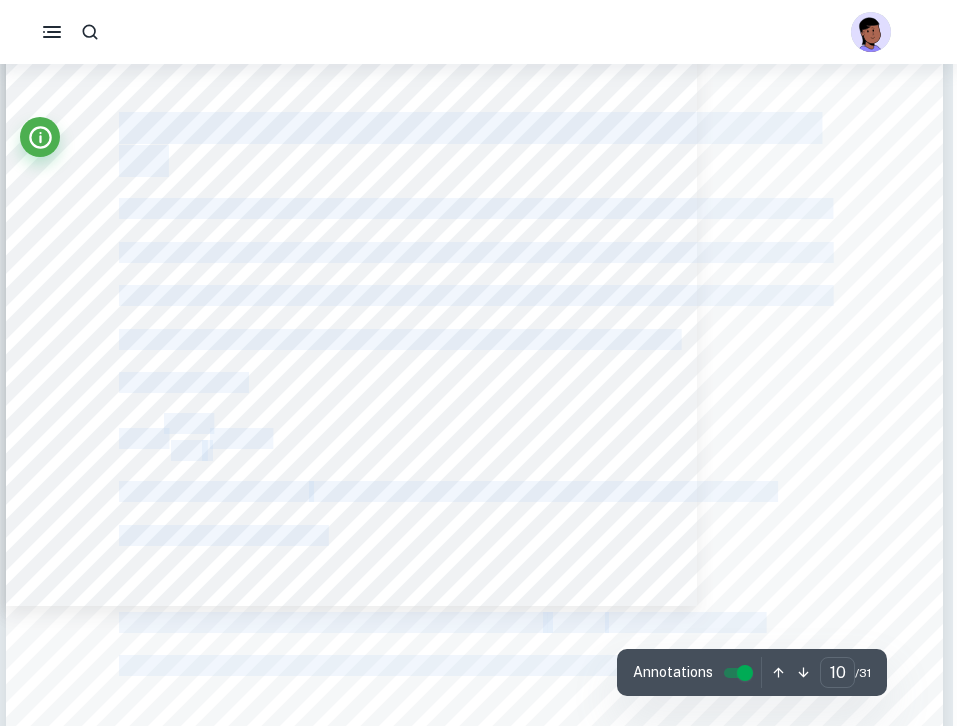 drag, startPoint x: 124, startPoint y: 127, endPoint x: 569, endPoint y: 652, distance: 688.22235 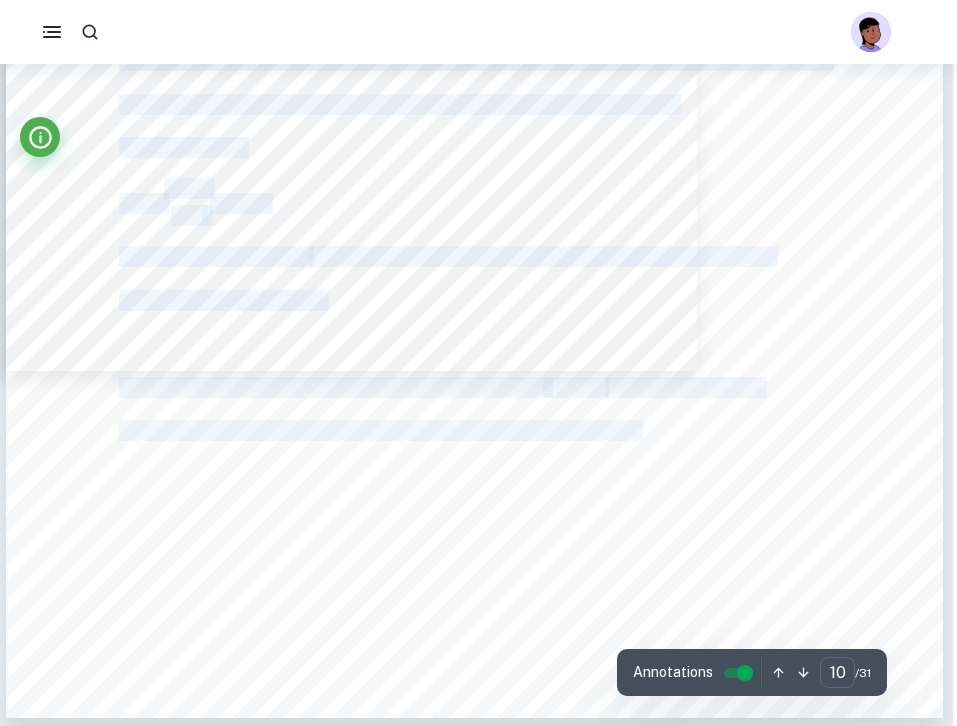 copy on "Expected frequencies of leading digits based on Benford9s law I wanted to see what would be the expected leading digit distribution, when taking into account the percentage distribution of the original Benford9s law and applying it to my own dataset. To do this, I took the percentage values of the Benford9s law distirbution, and calculated the, expected values to 432, with the method shown in the following example: 30,1% of 432 is: ÿ = , 30,10 100   - 7 432 ÿ = 130,032 j 130 ÿ 130 is the expected frequency for the leading digit of 1, when considering Benford9s law. The values for the following leading digits are shown in   Table 3 . I also put the actual frequencies of the Benford9s law distributions for easier comparison." 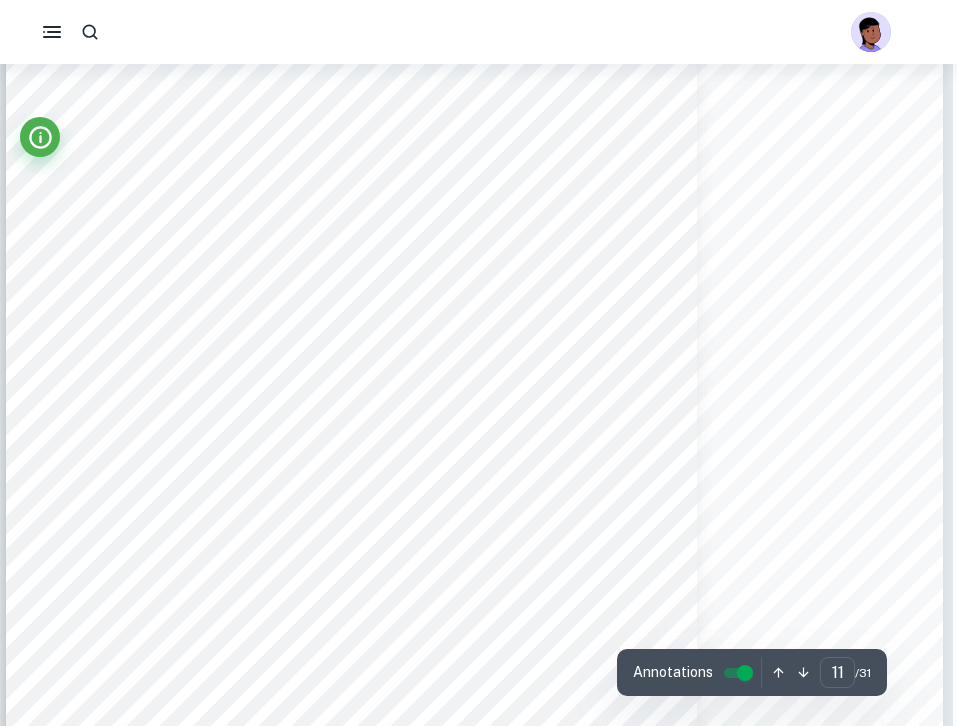 click on "expected frequencies when applying Benford9s law." at bounding box center (313, 346) 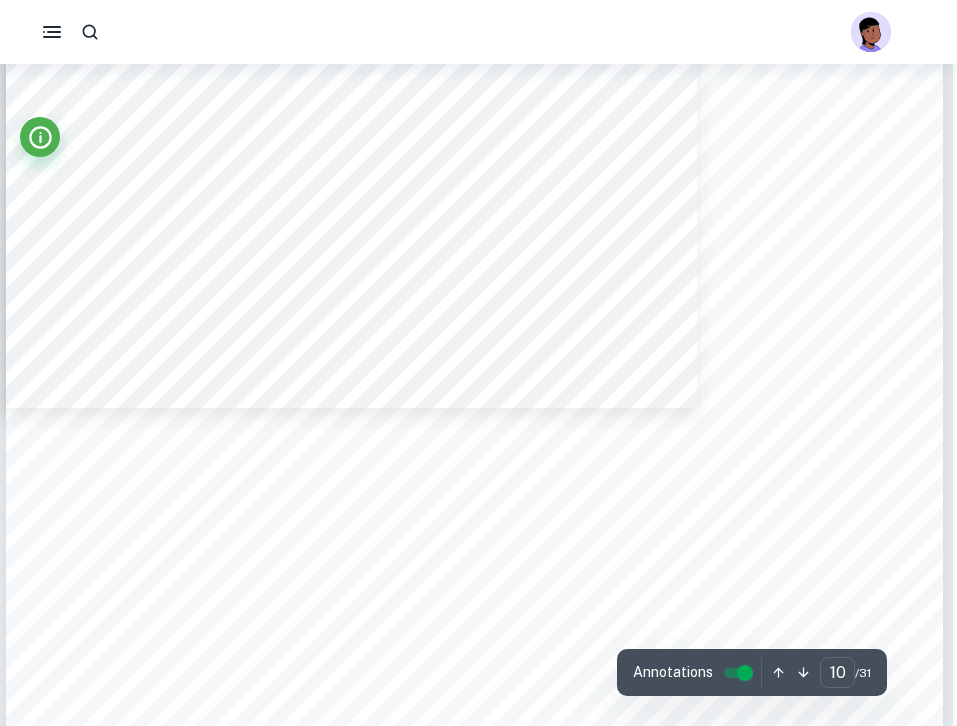 scroll, scrollTop: 12767, scrollLeft: 4, axis: both 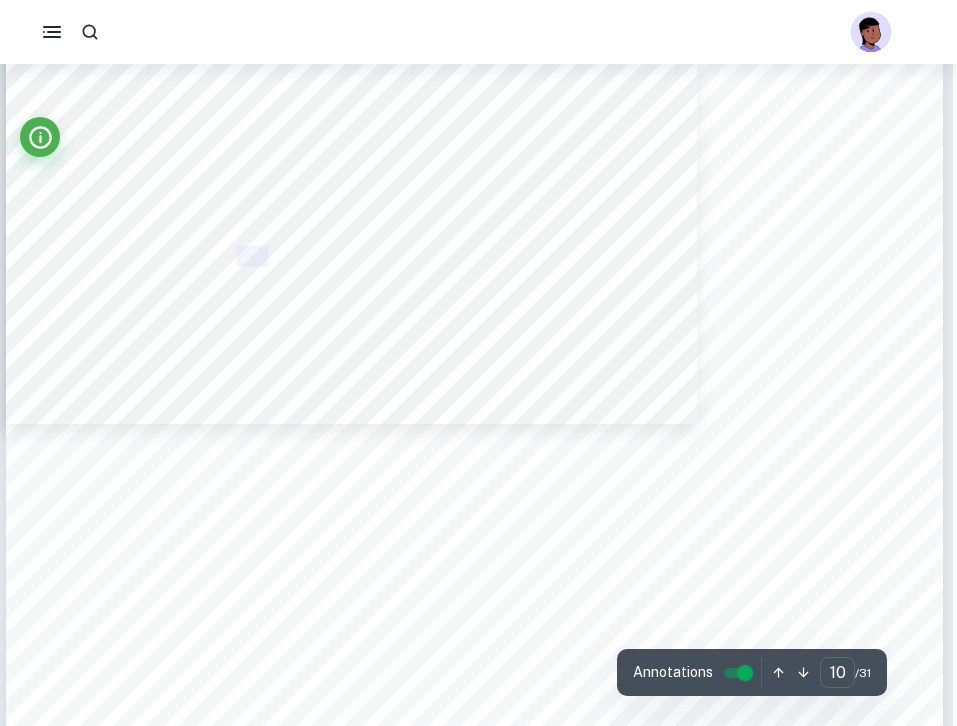 drag, startPoint x: 267, startPoint y: 257, endPoint x: 237, endPoint y: 257, distance: 30 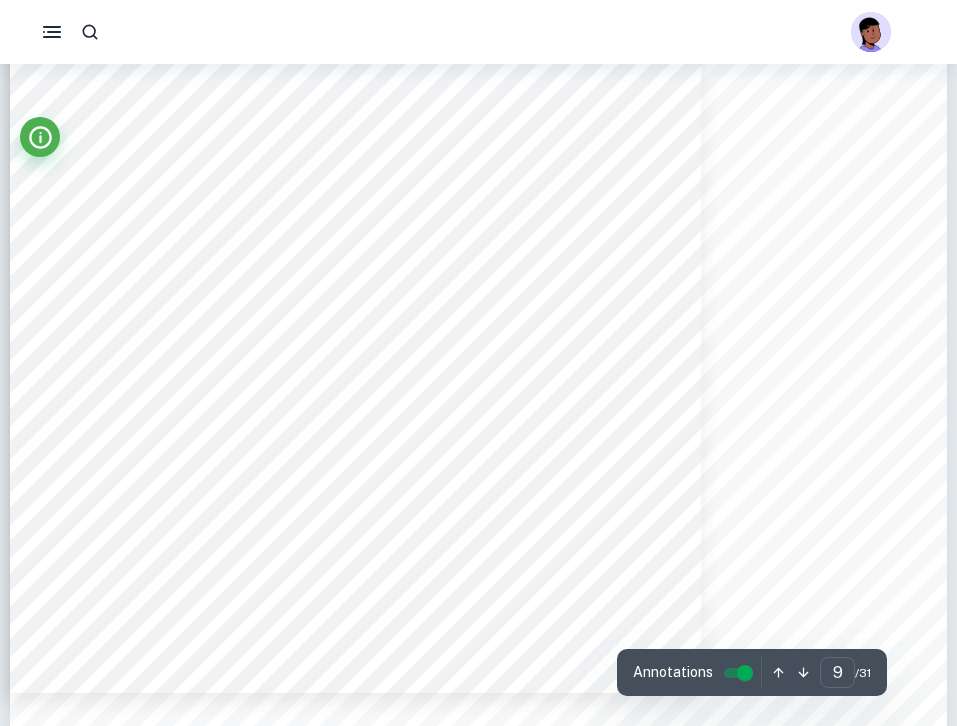 scroll, scrollTop: 11169, scrollLeft: 0, axis: vertical 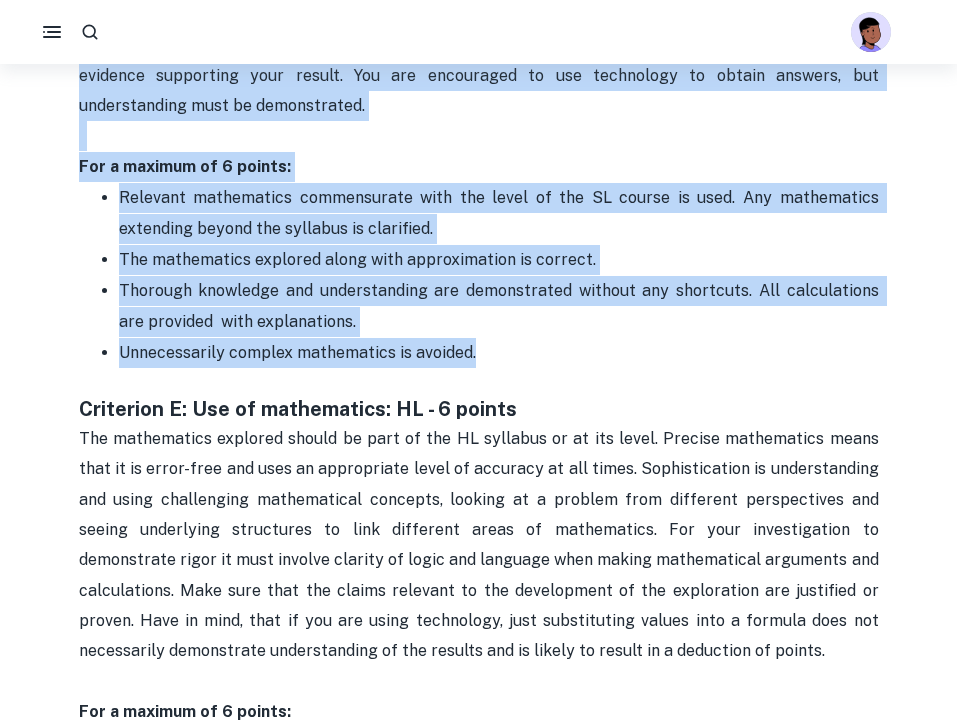 drag, startPoint x: 155, startPoint y: 187, endPoint x: 520, endPoint y: 329, distance: 391.64908 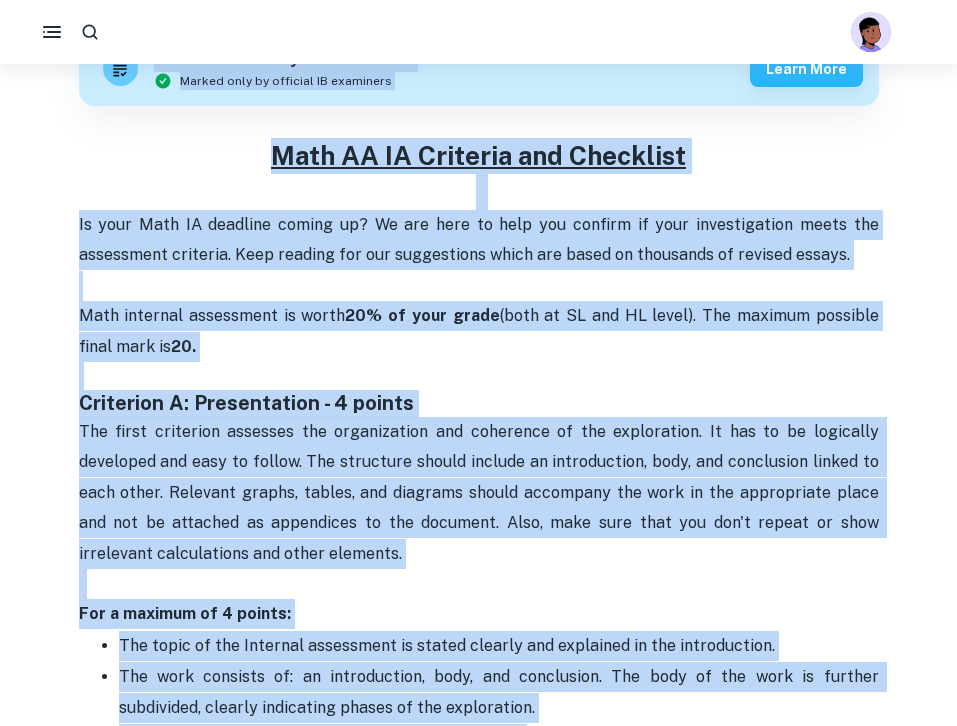 scroll, scrollTop: 650, scrollLeft: 0, axis: vertical 